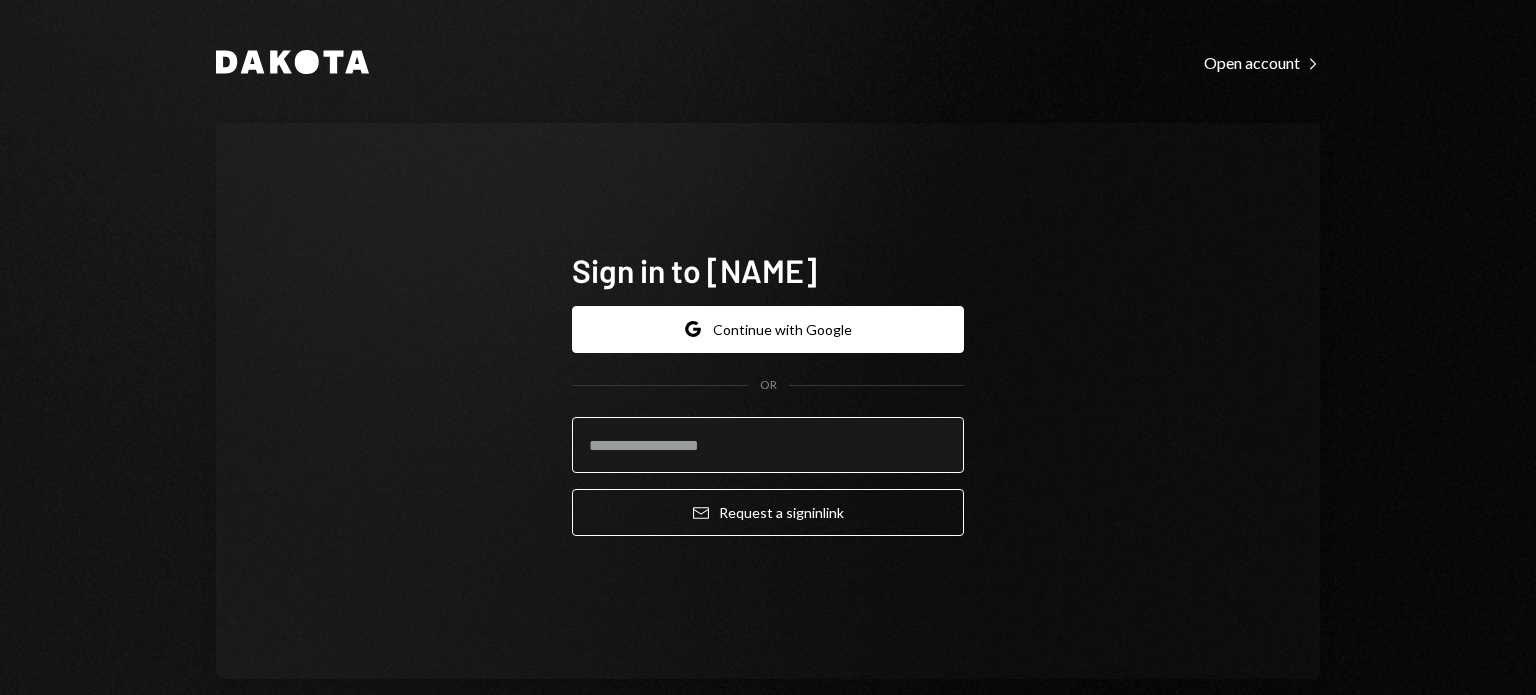scroll, scrollTop: 0, scrollLeft: 0, axis: both 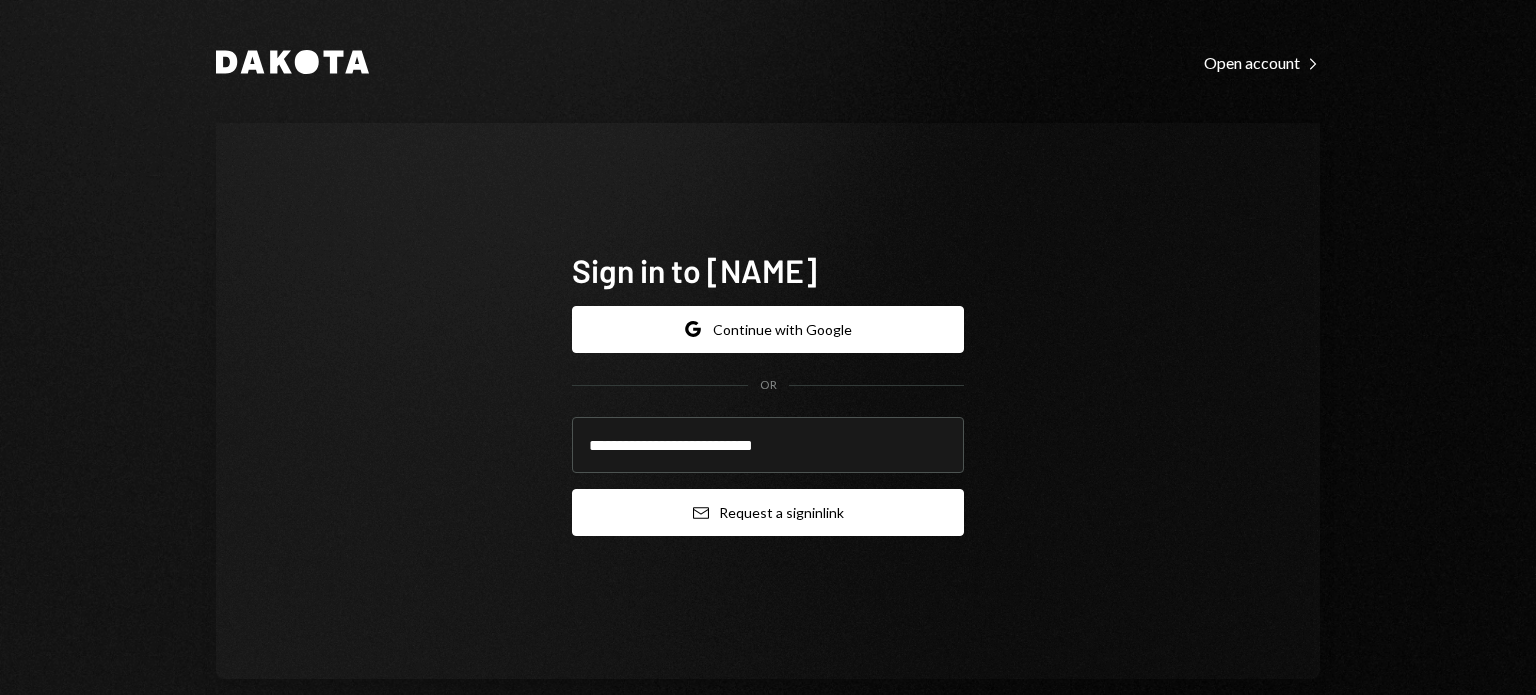 click on "Email Request a sign  in  link" at bounding box center [768, 512] 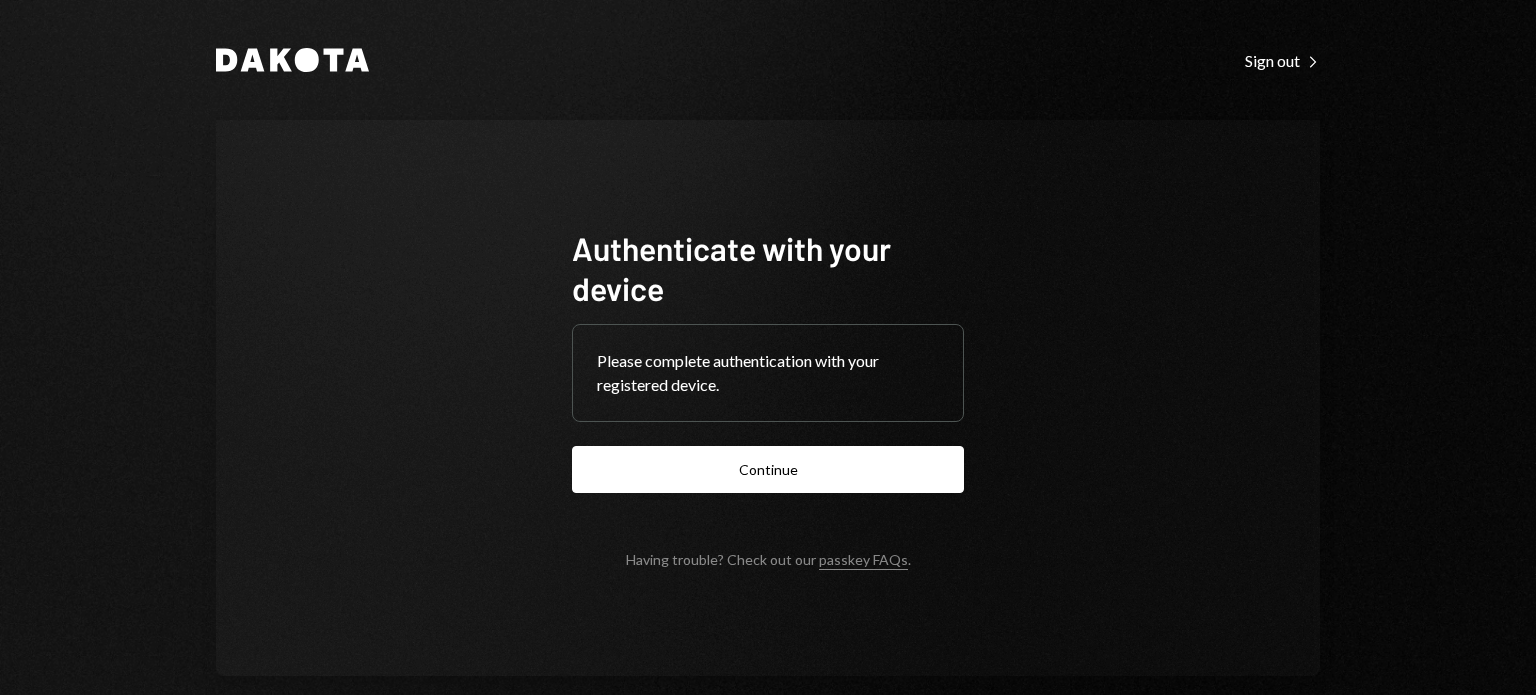 scroll, scrollTop: 0, scrollLeft: 0, axis: both 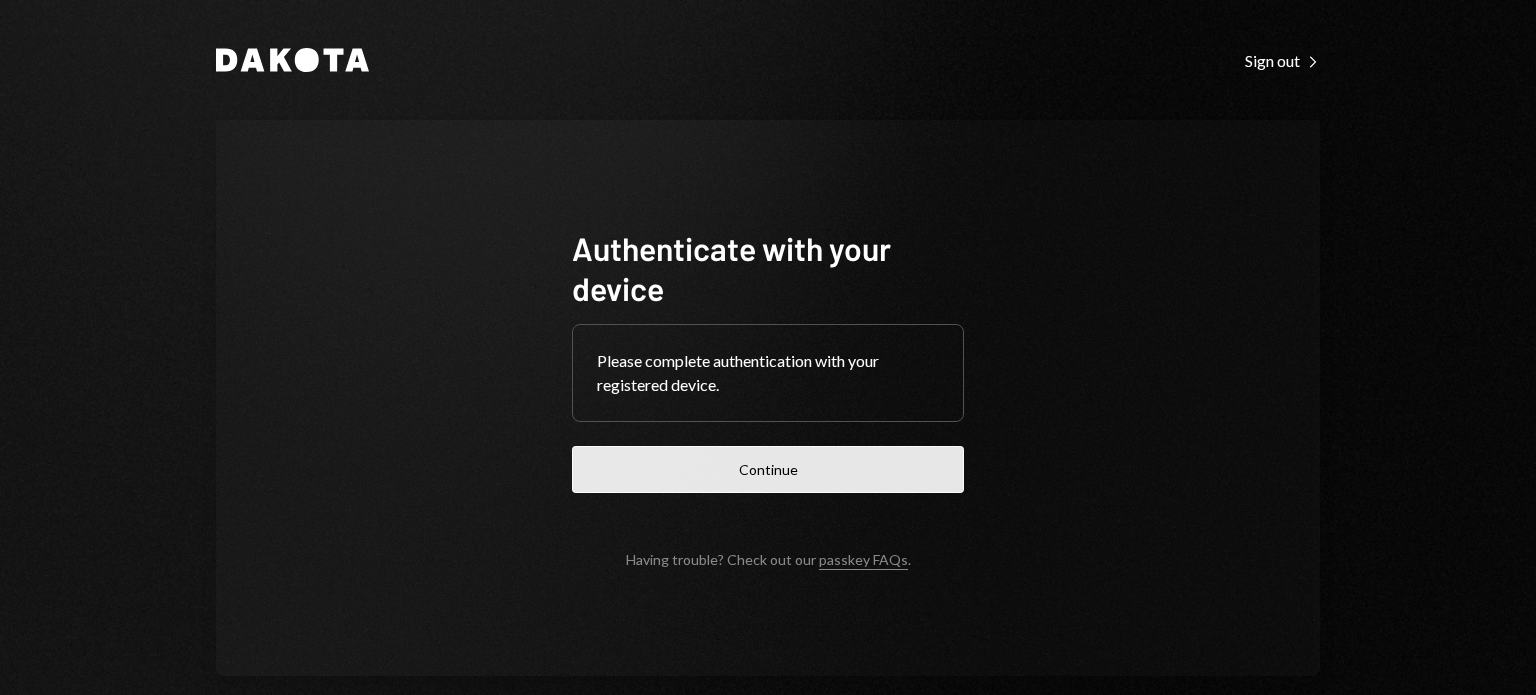 click on "Continue" at bounding box center (768, 469) 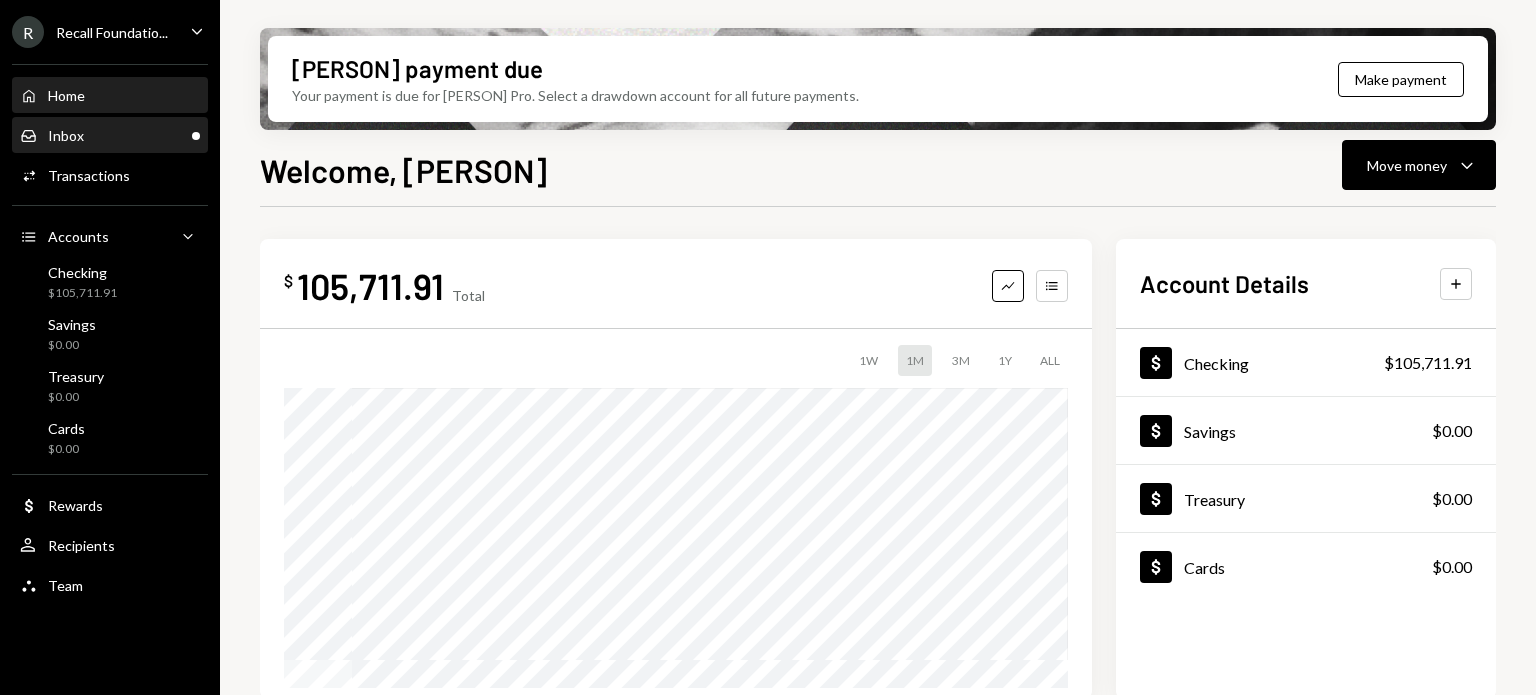 click on "Inbox Inbox" at bounding box center [110, 136] 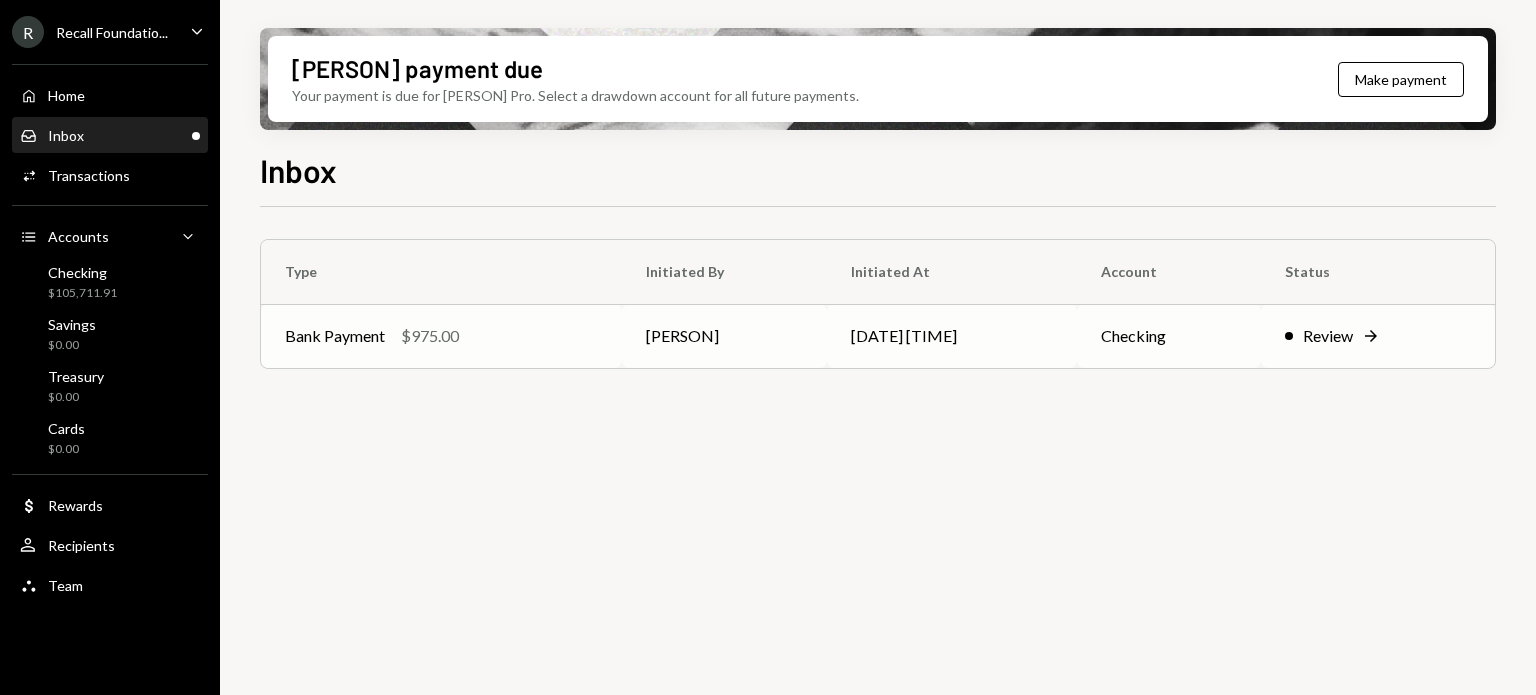 click on "Right Arrow" at bounding box center (1435, 336) 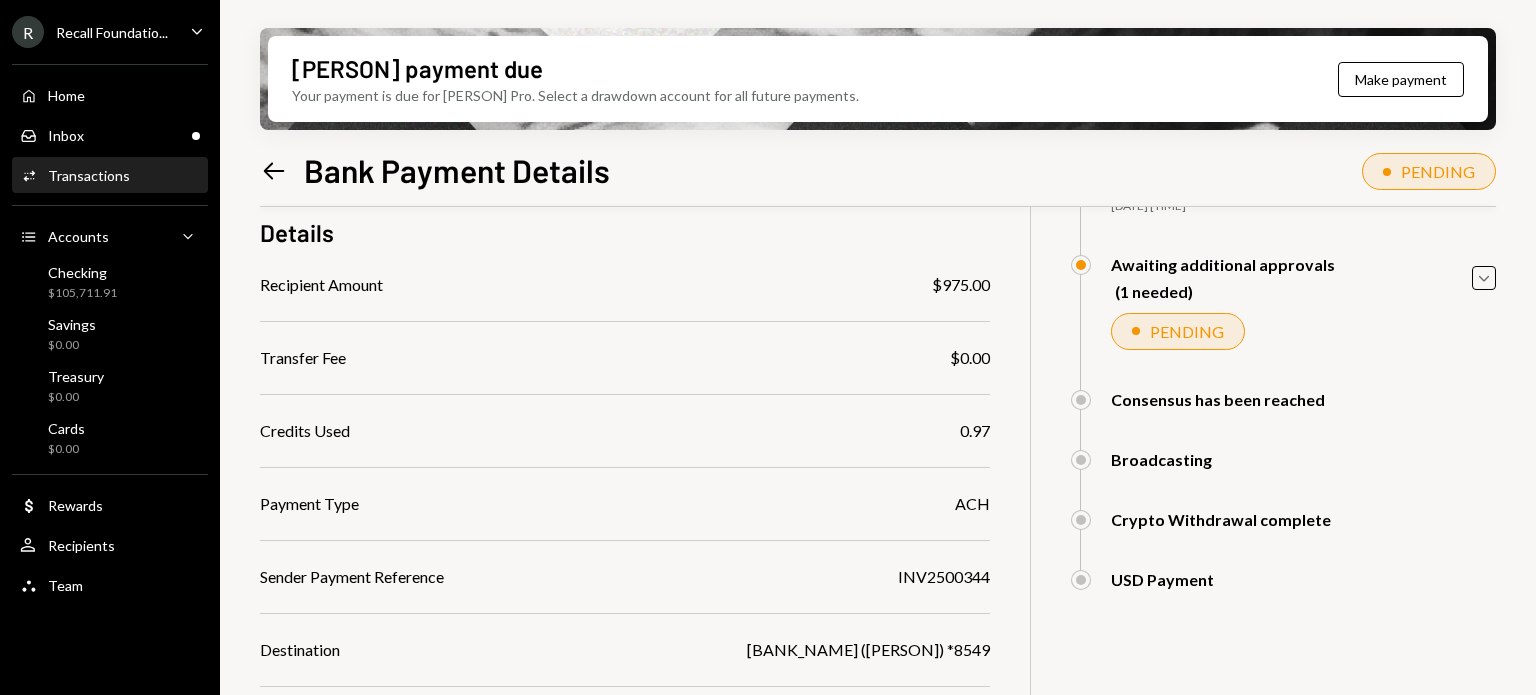 scroll, scrollTop: 404, scrollLeft: 0, axis: vertical 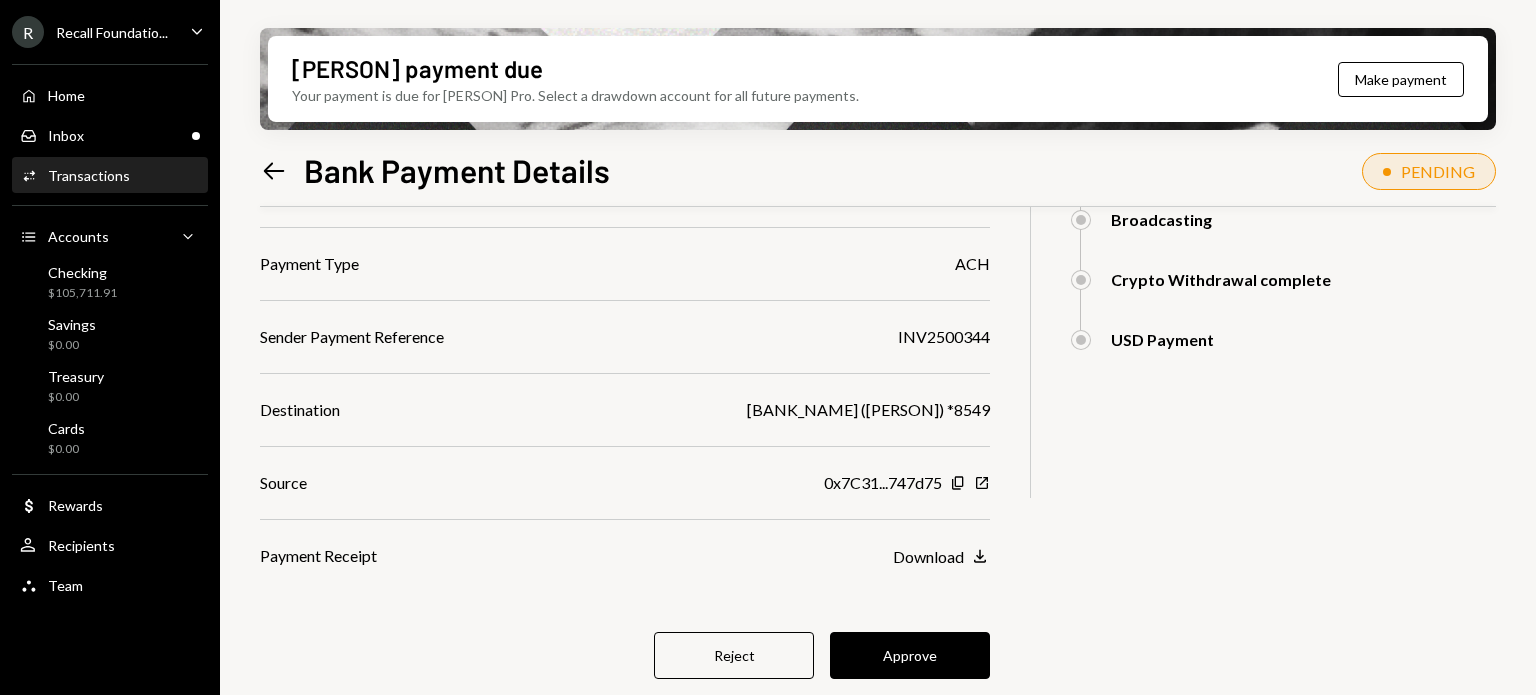 click on "Approve" at bounding box center [910, 655] 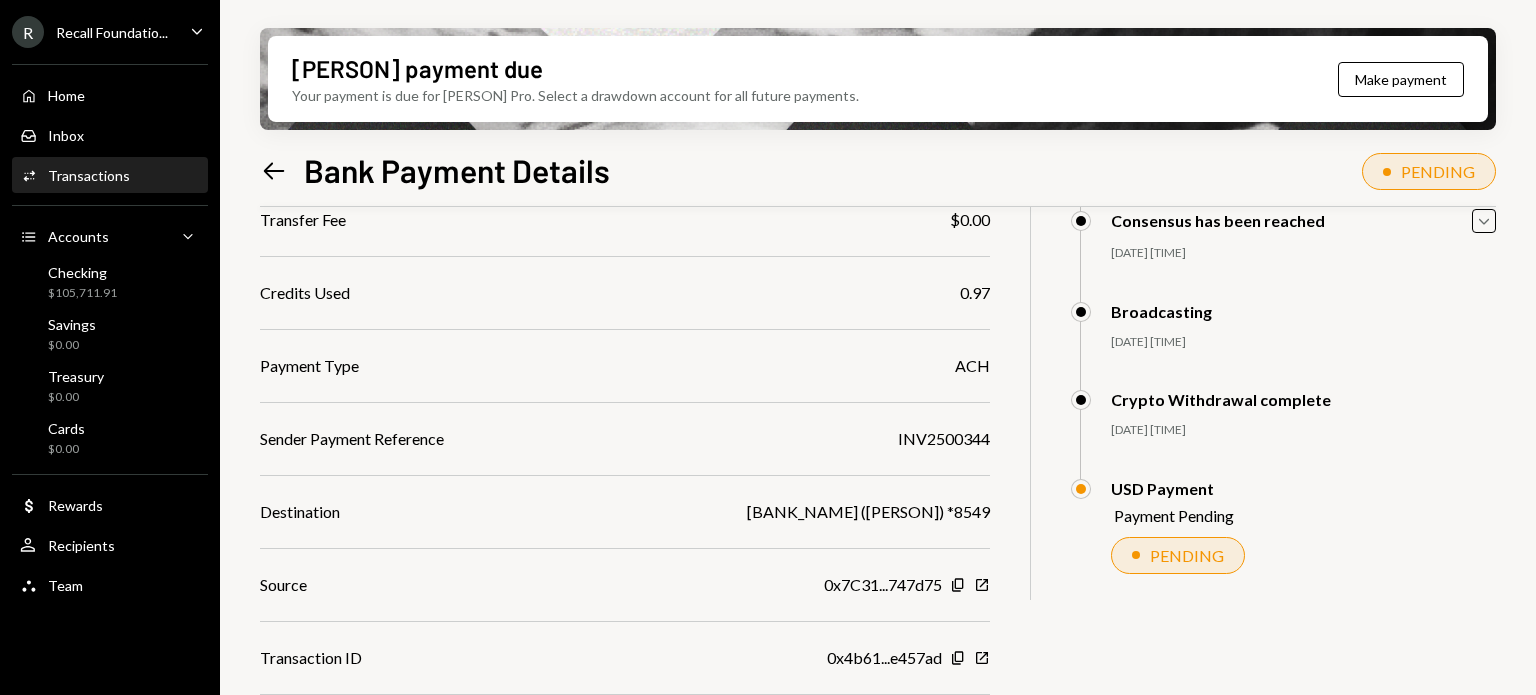 scroll, scrollTop: 0, scrollLeft: 0, axis: both 